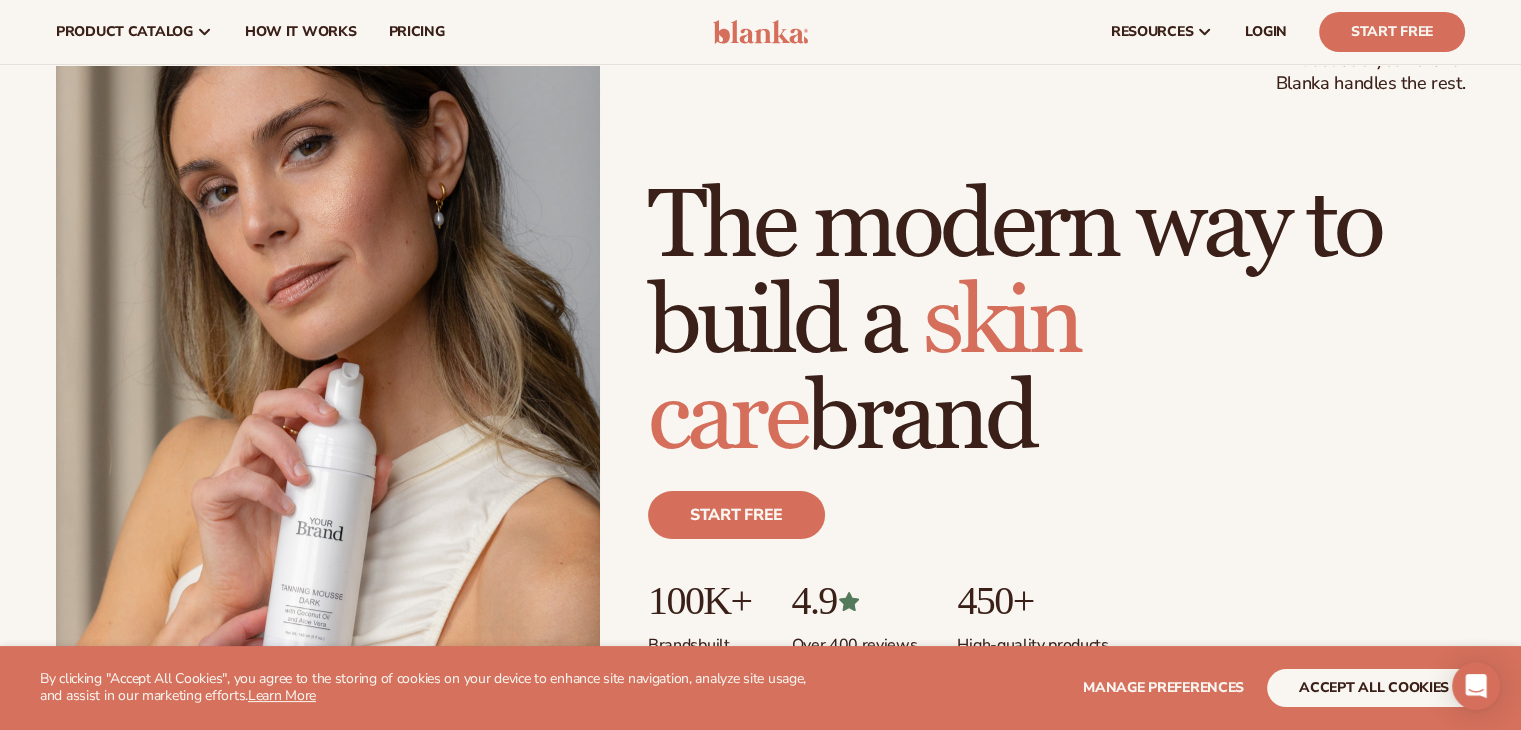 scroll, scrollTop: 0, scrollLeft: 0, axis: both 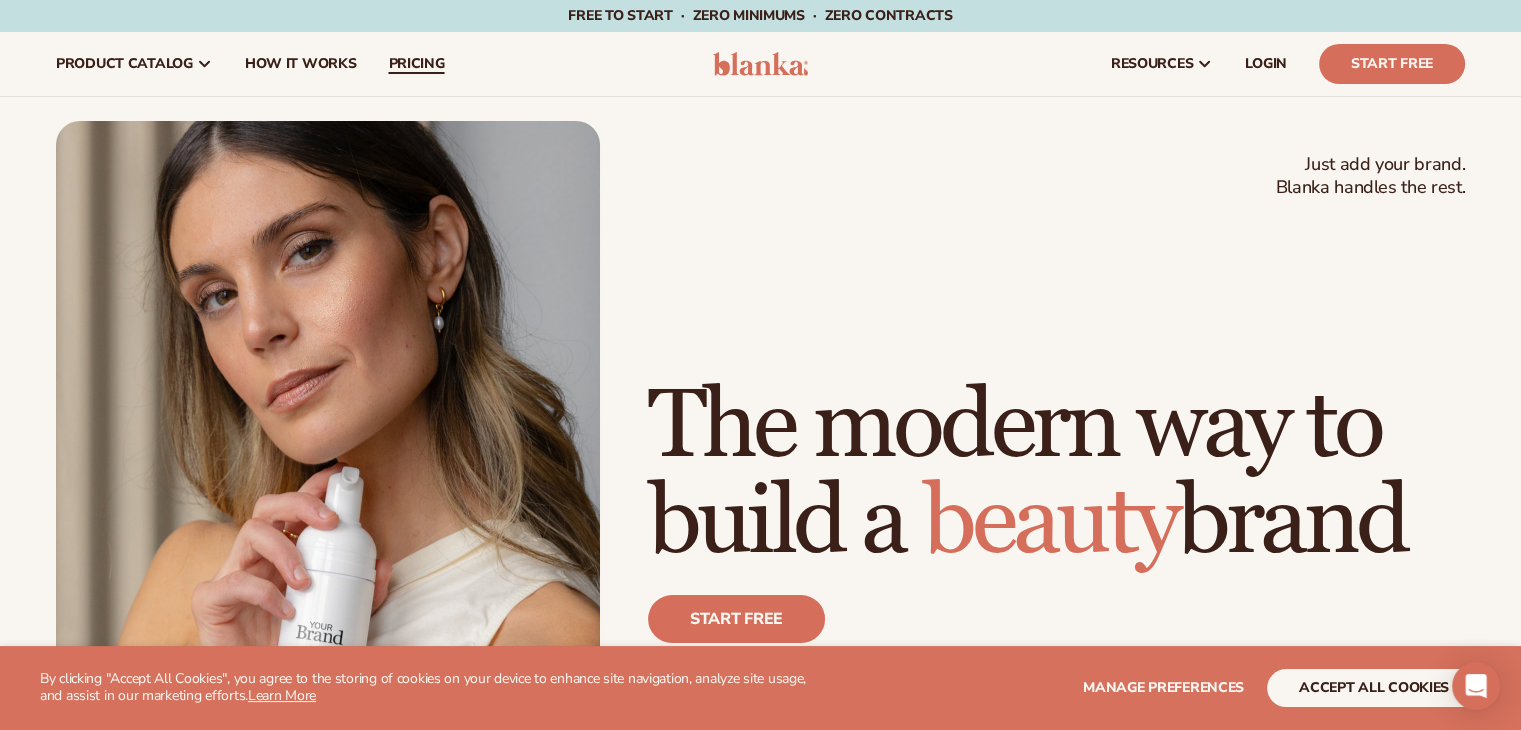 click on "pricing" at bounding box center [416, 64] 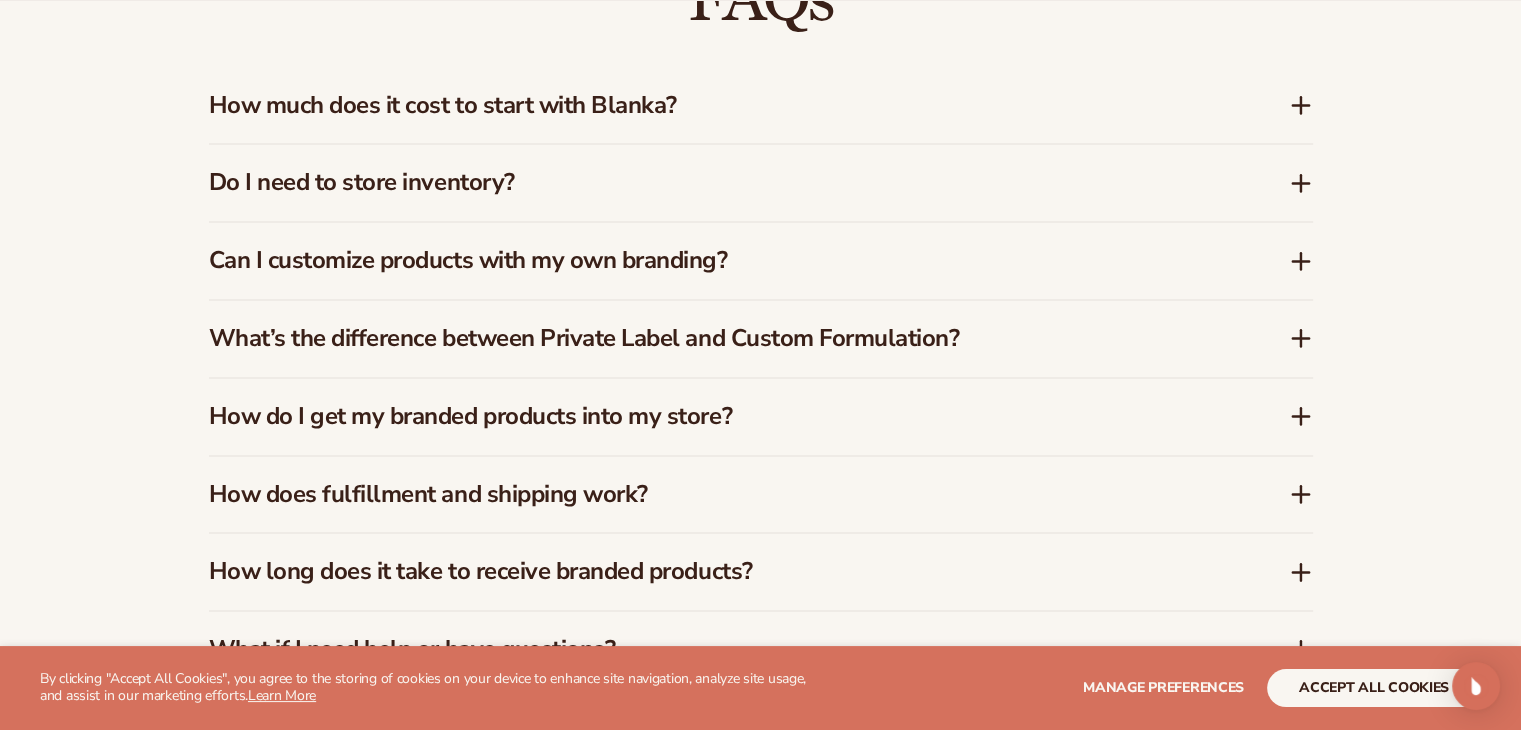 scroll, scrollTop: 3032, scrollLeft: 0, axis: vertical 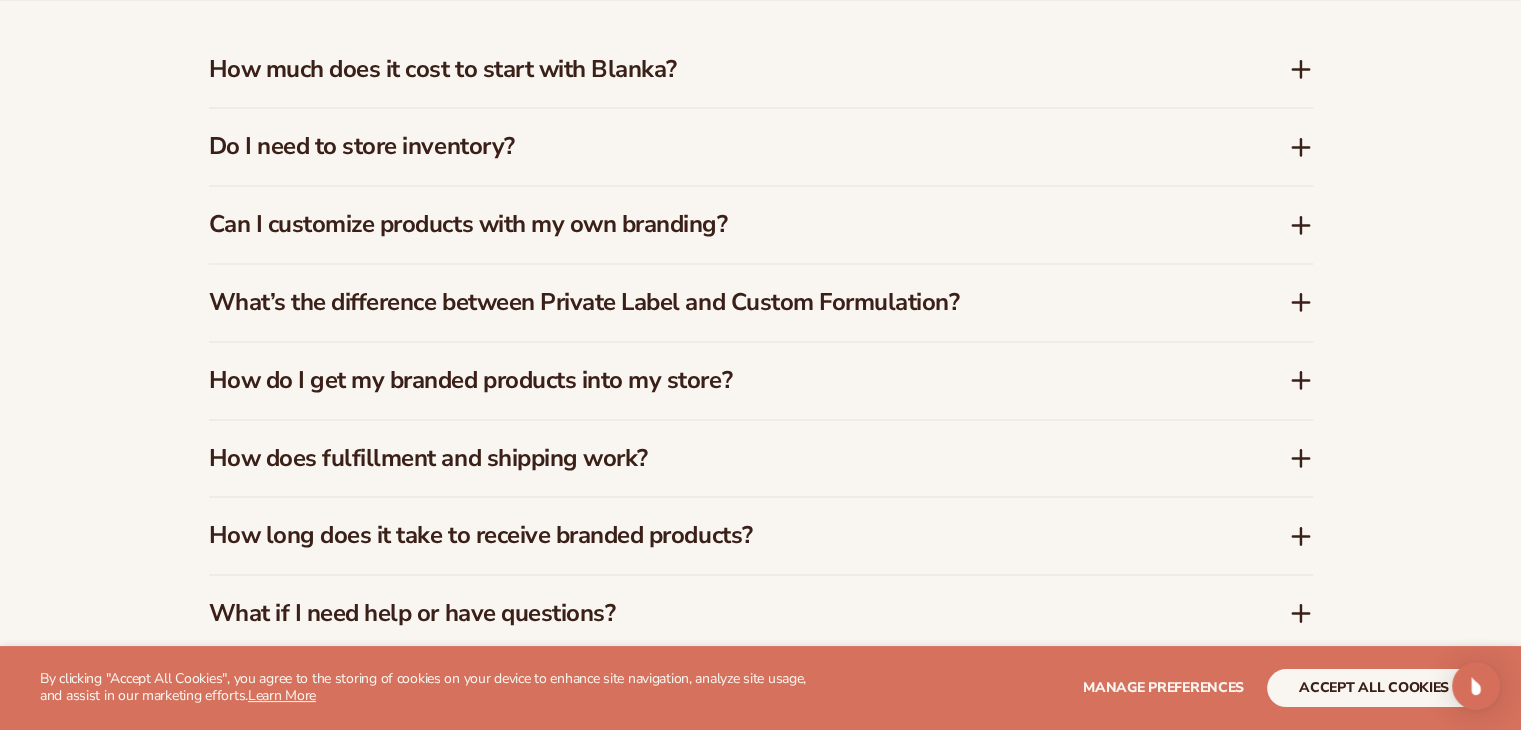 click 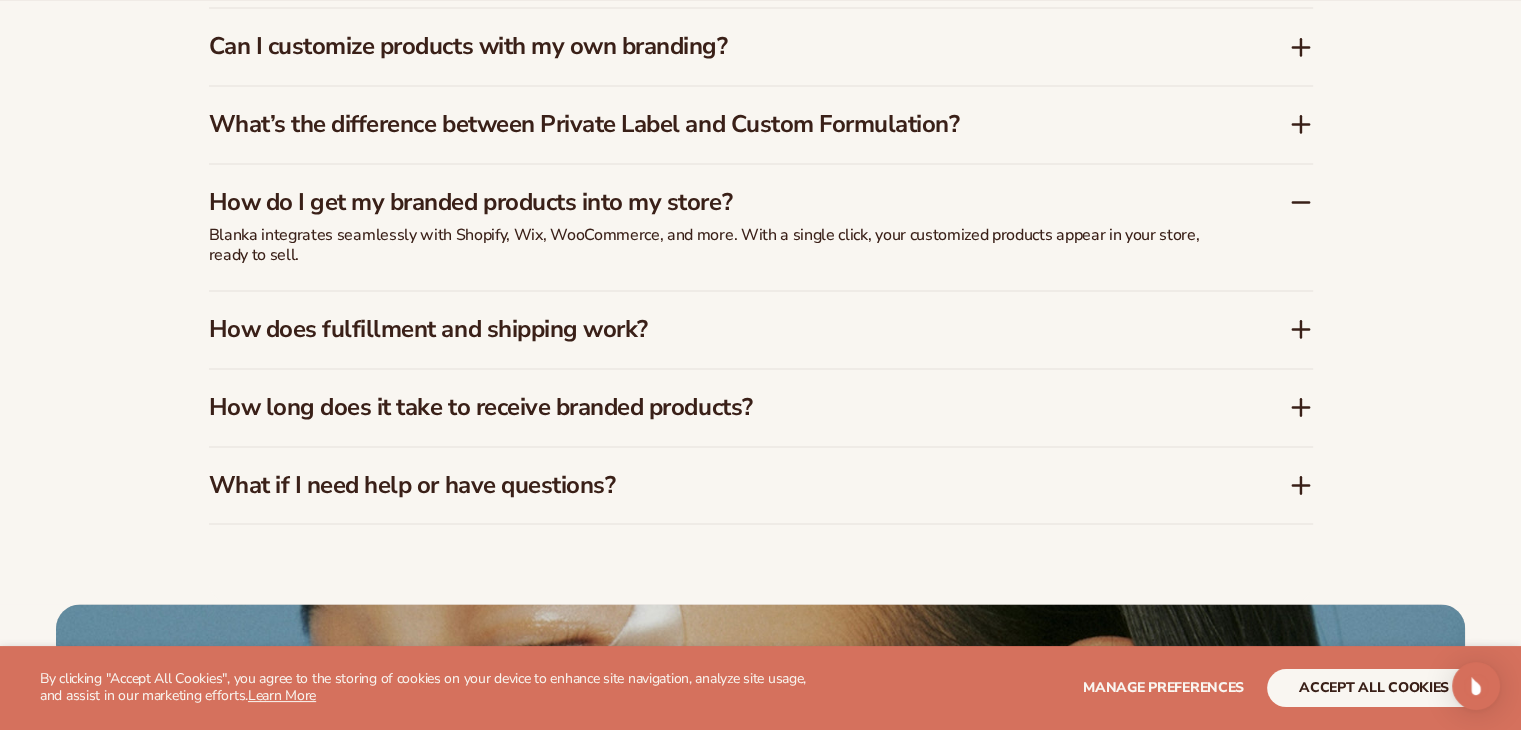 scroll, scrollTop: 3218, scrollLeft: 0, axis: vertical 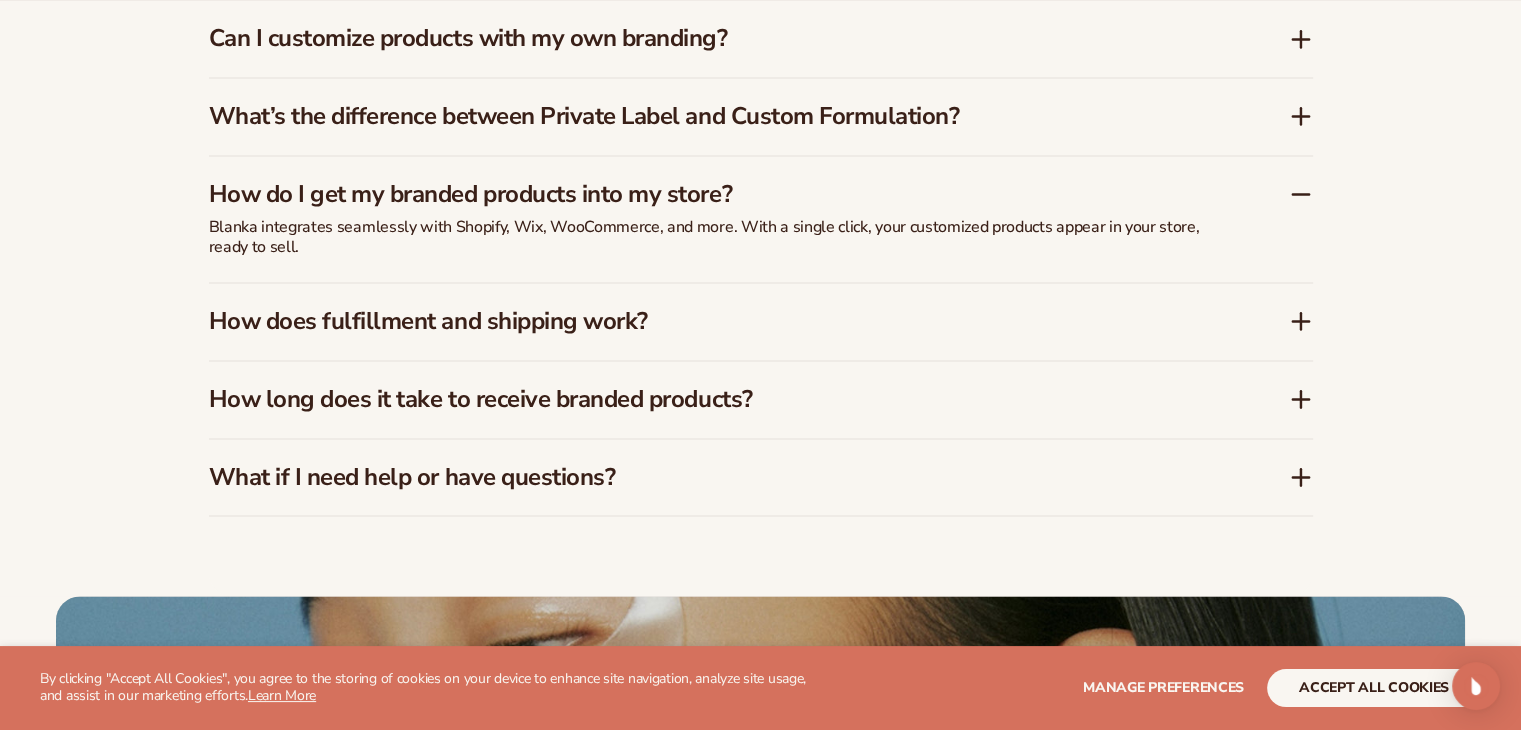 click 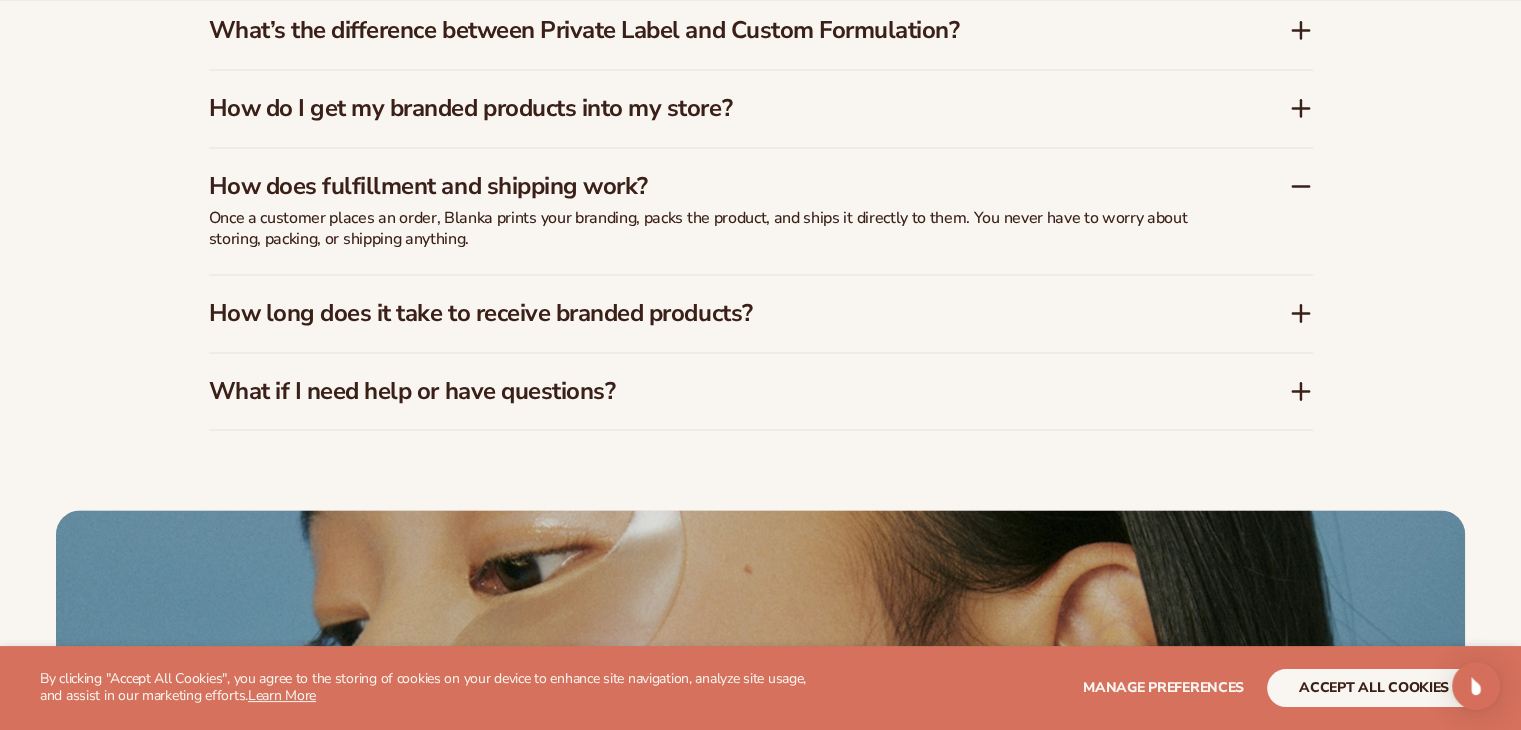 scroll, scrollTop: 3306, scrollLeft: 0, axis: vertical 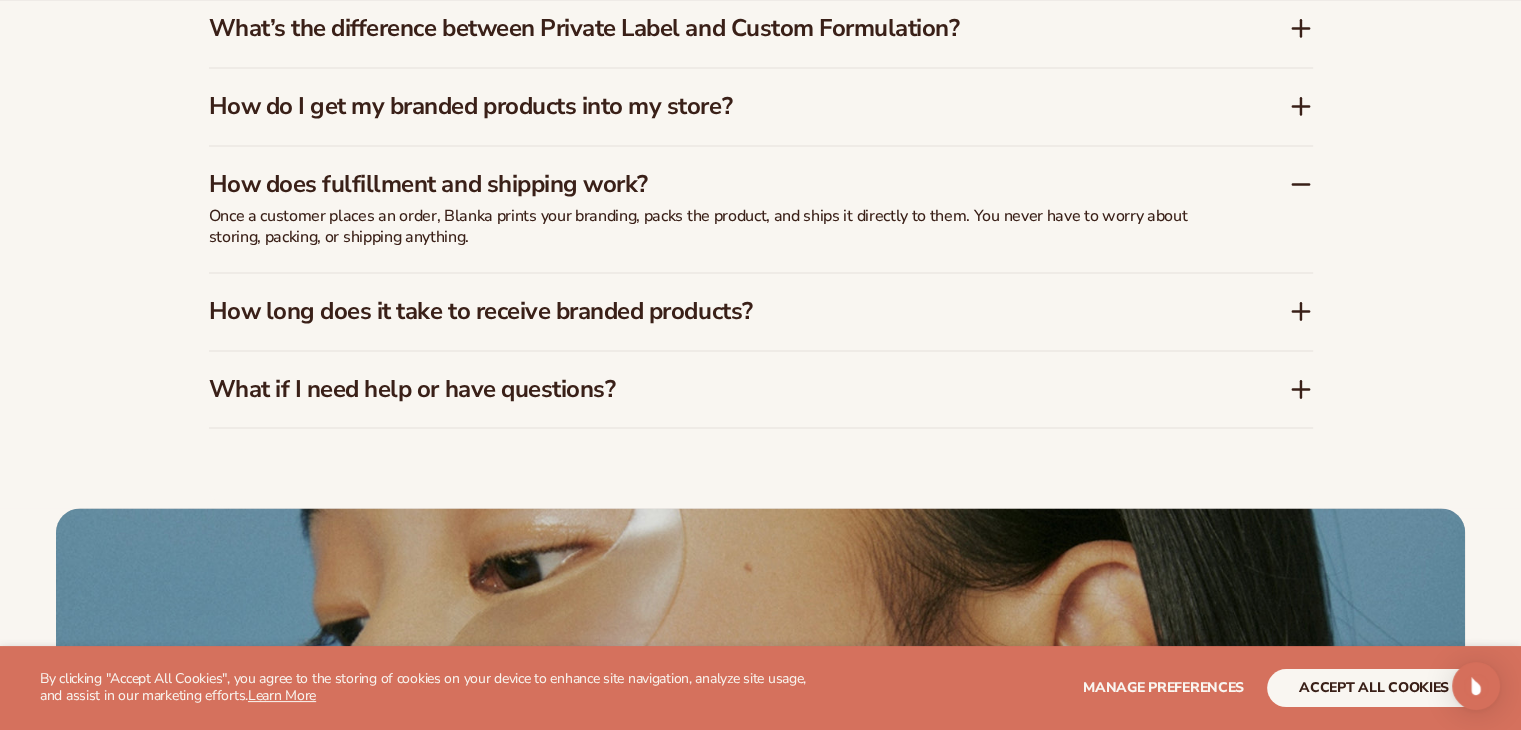 click on "FAQs
How much does it cost to start with Blanka?
Blanka offers a free plan so you can explore the platform, preview your brand on products, and see how it works - no credit card required. When you're ready to scale, our paid plans unlock more products, branding options, and premium support.
Do I need to store inventory?" at bounding box center (761, 42) 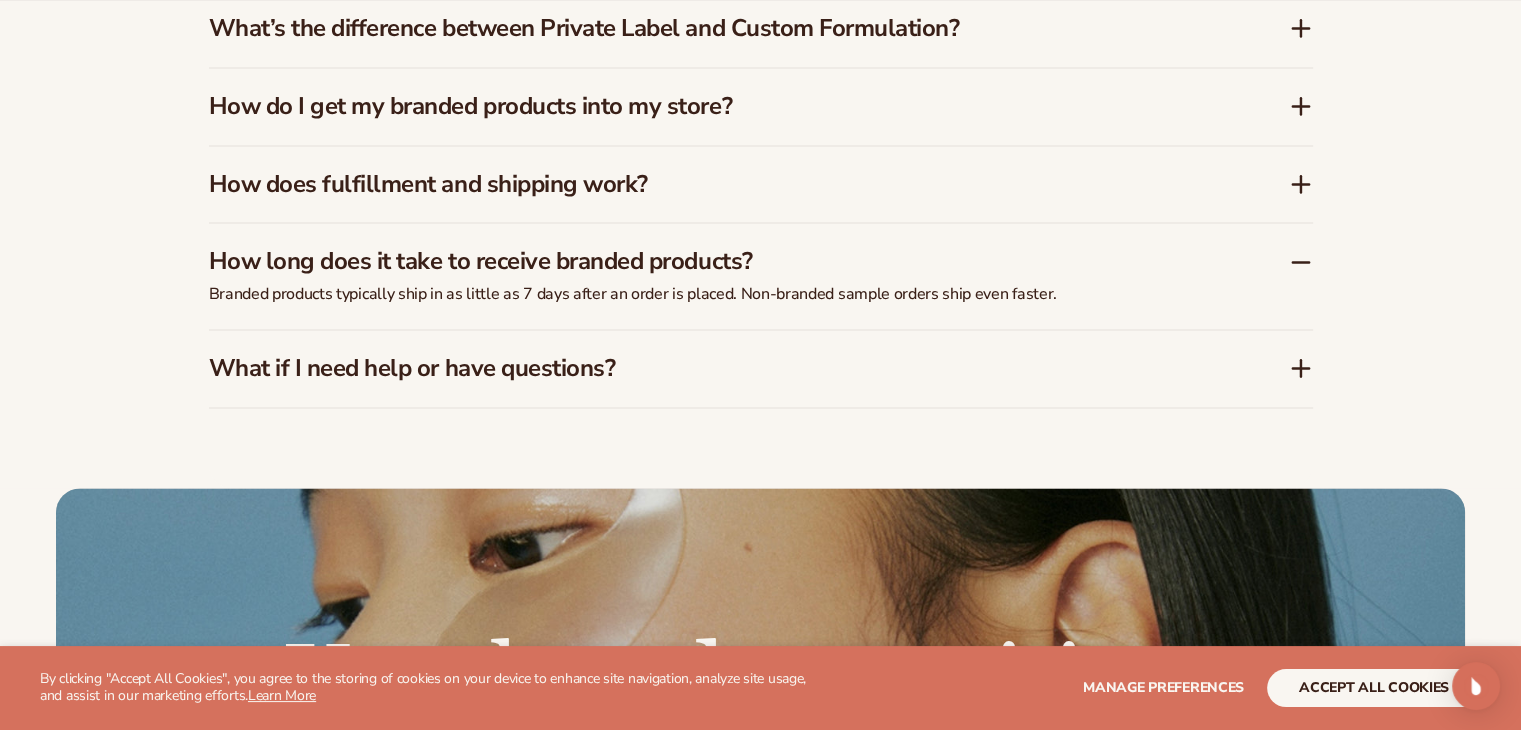 click 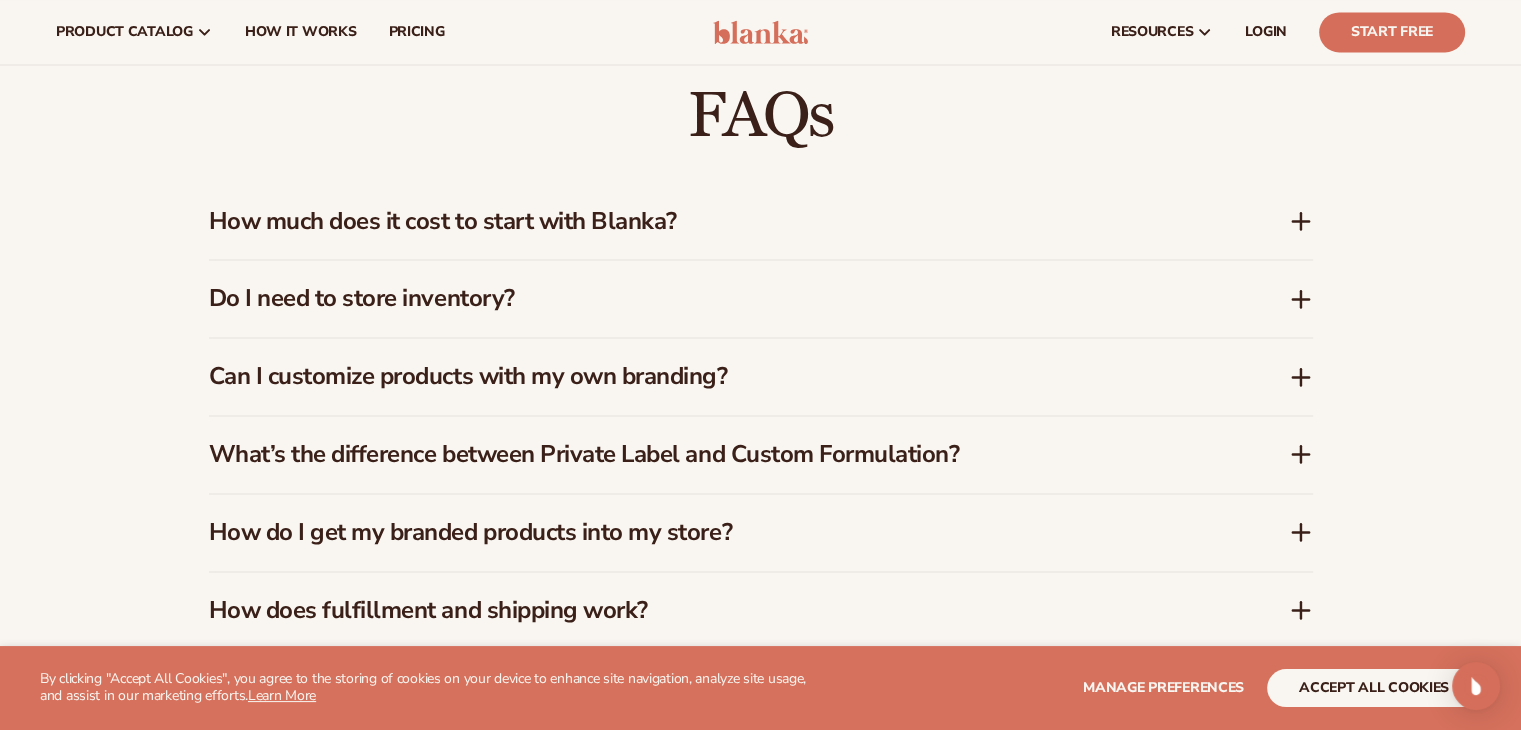scroll, scrollTop: 2879, scrollLeft: 0, axis: vertical 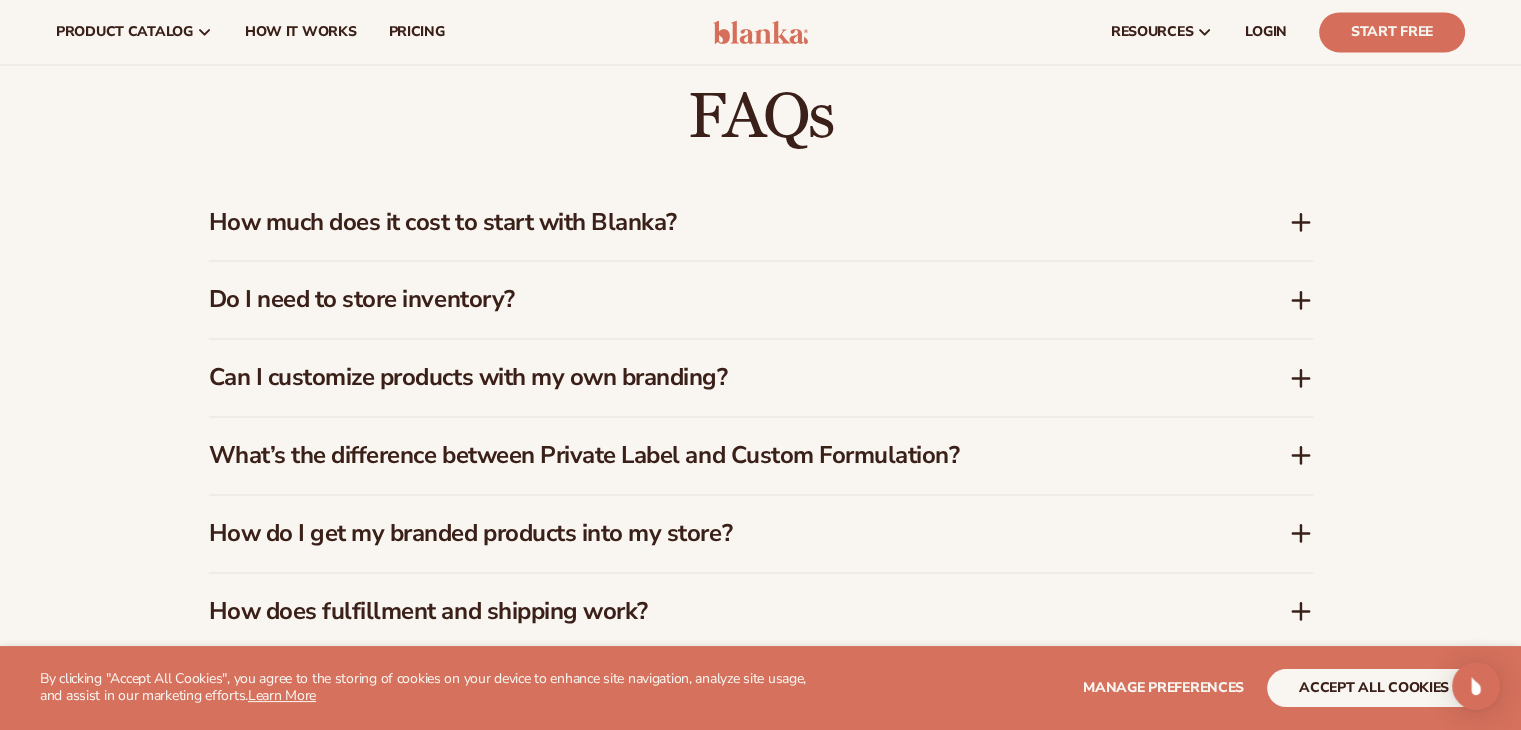 click 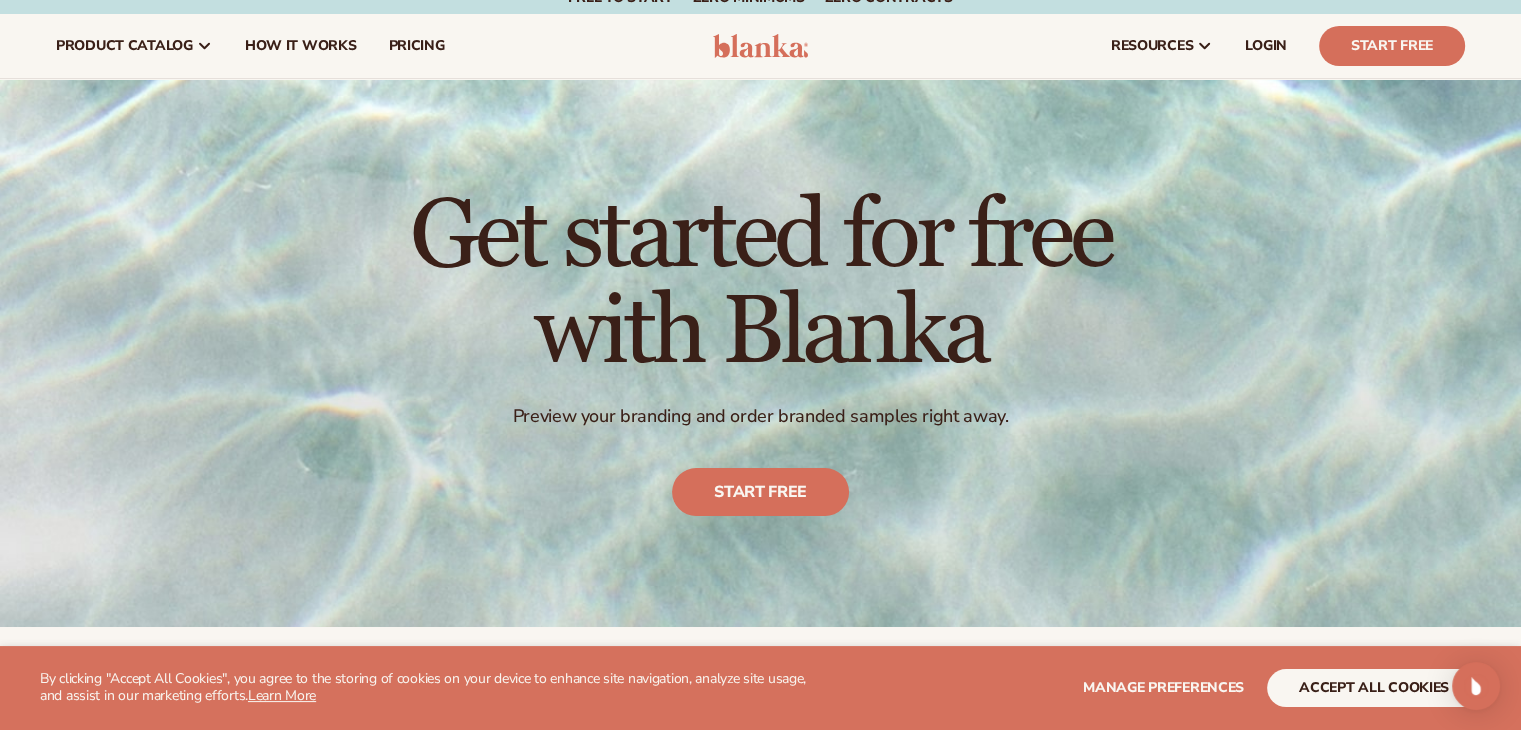 scroll, scrollTop: 0, scrollLeft: 0, axis: both 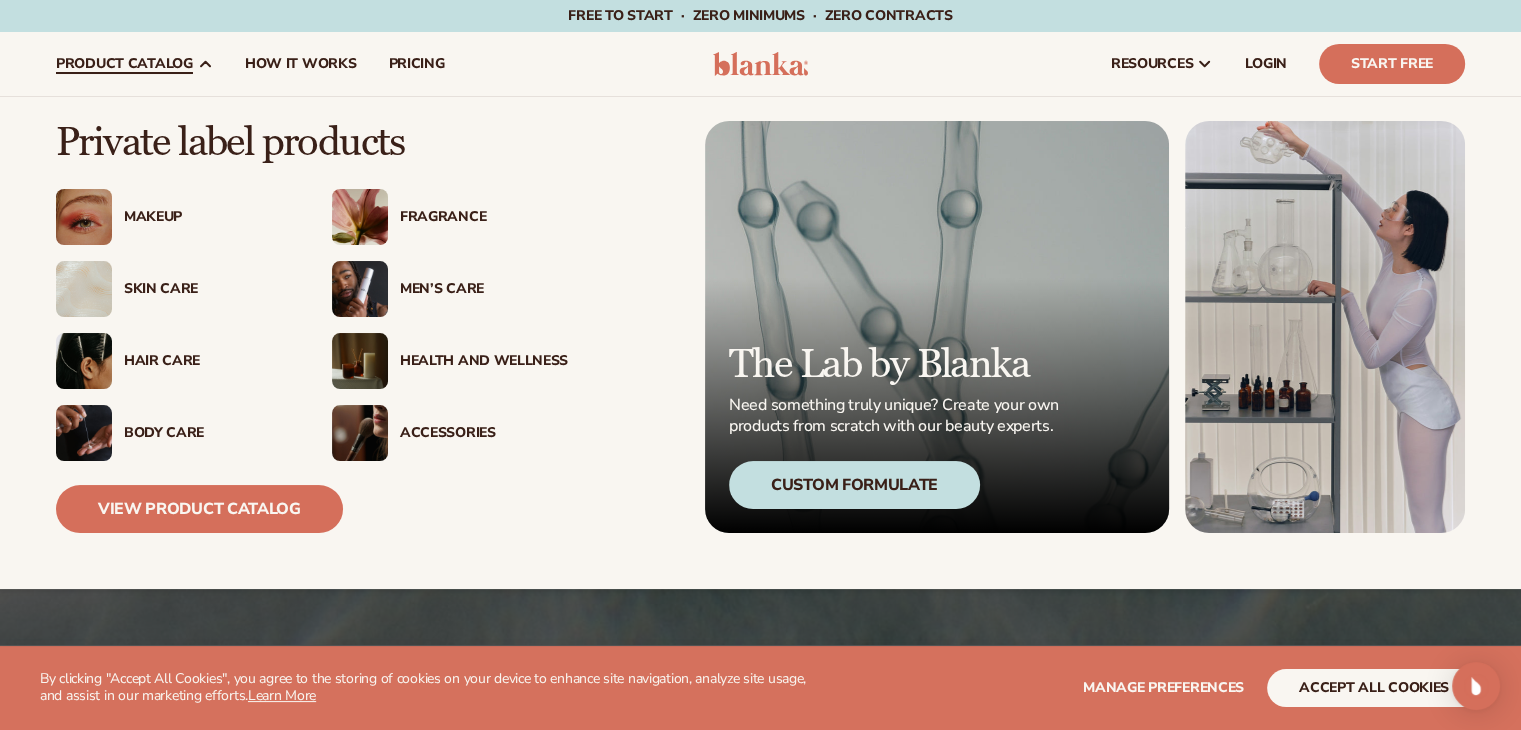 click on "product catalog" at bounding box center (124, 64) 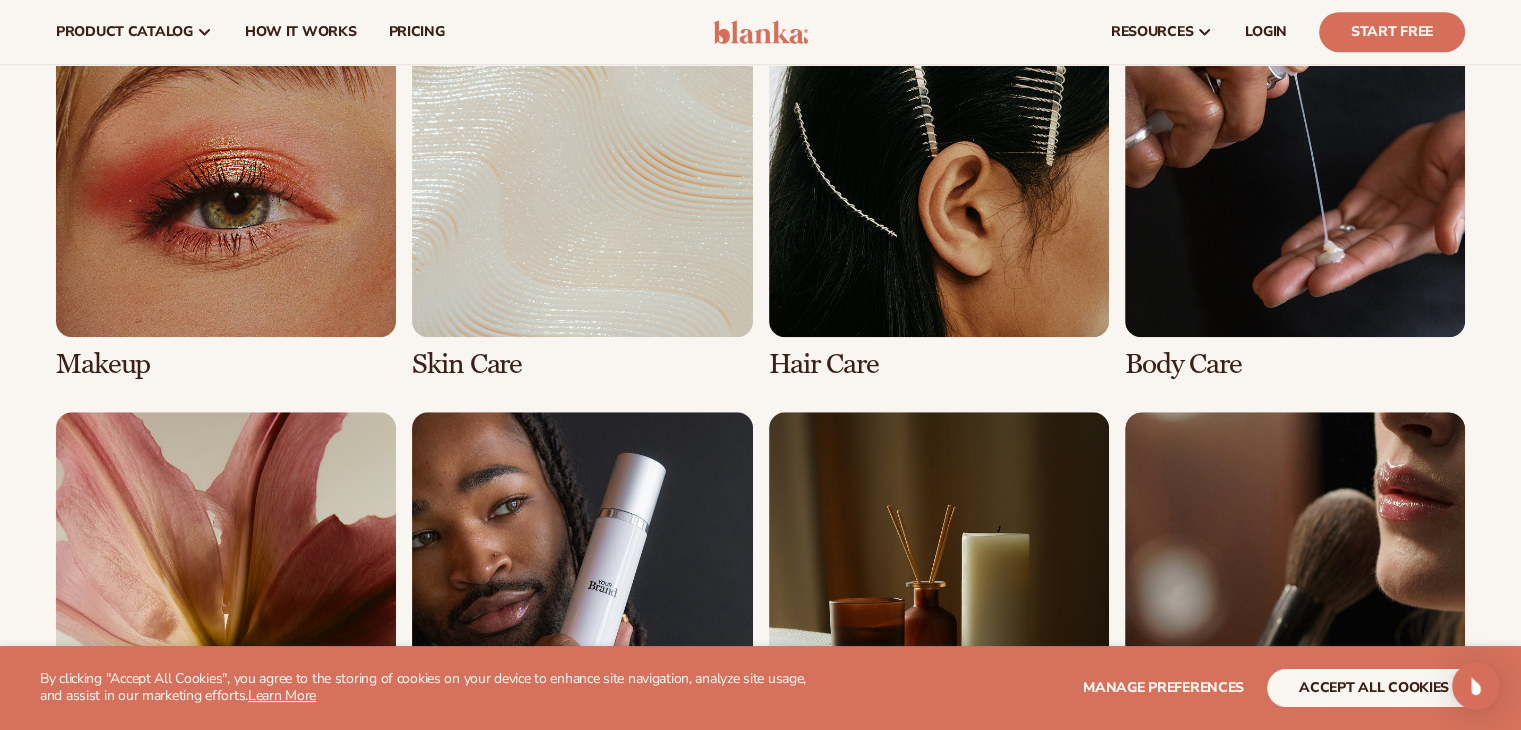 scroll, scrollTop: 1451, scrollLeft: 0, axis: vertical 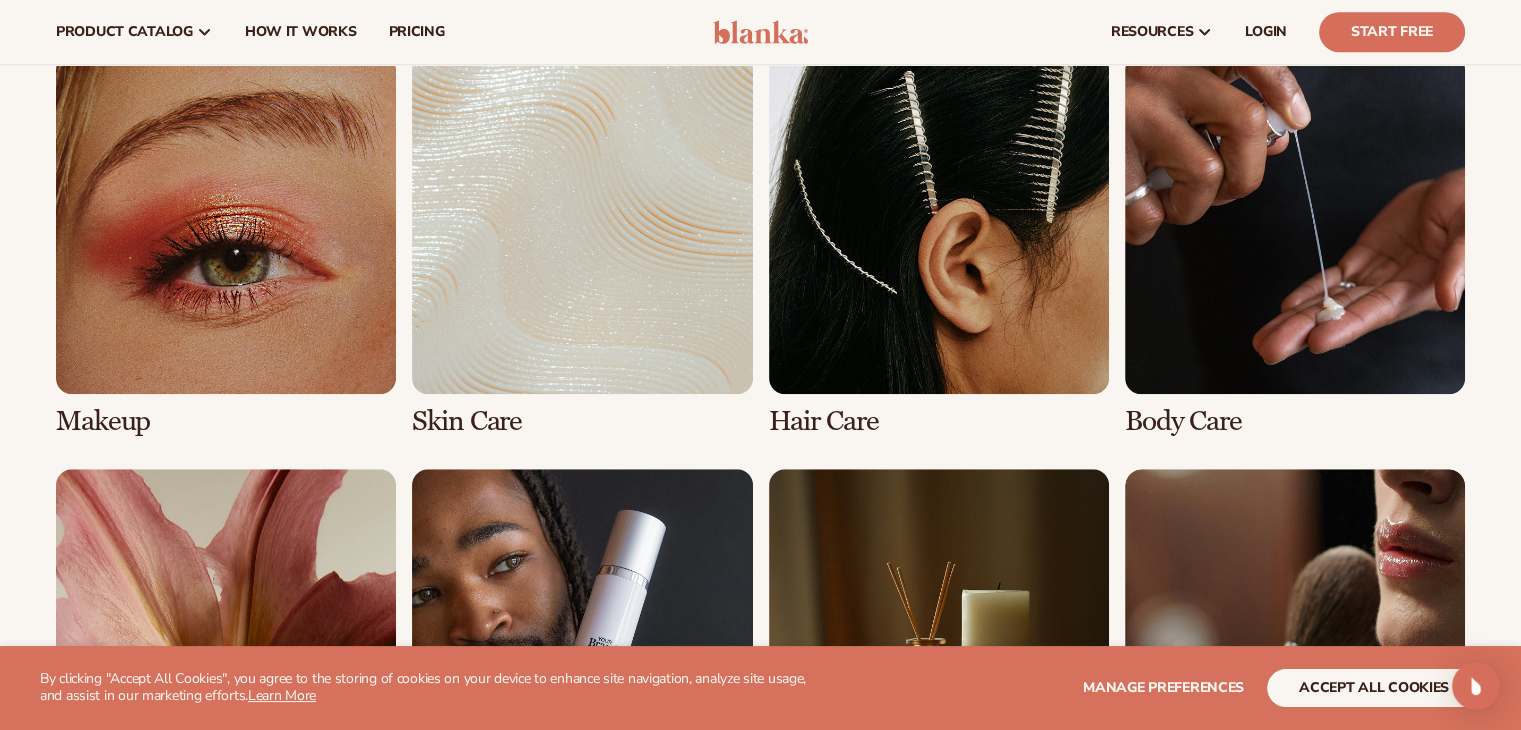 click at bounding box center (1295, 245) 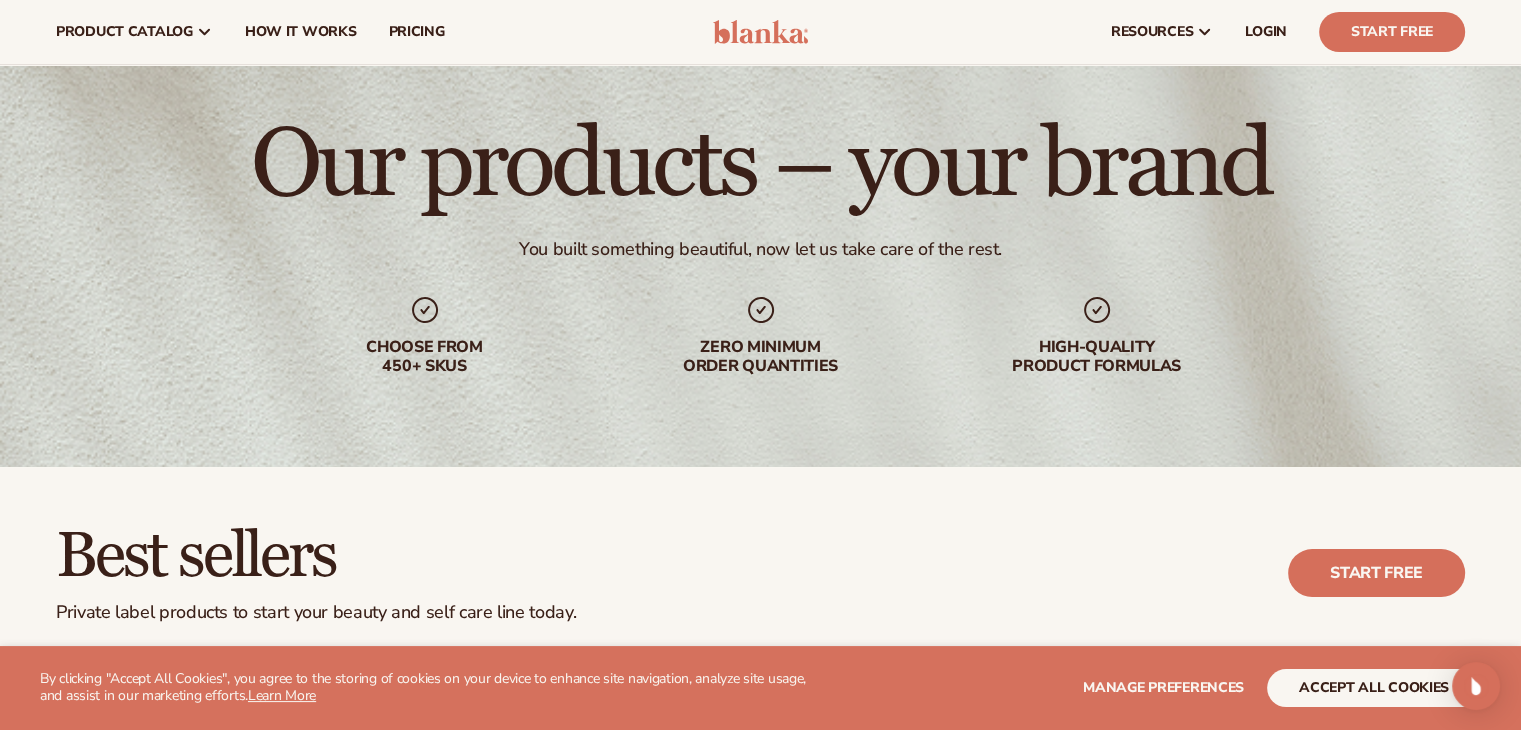 scroll, scrollTop: 0, scrollLeft: 0, axis: both 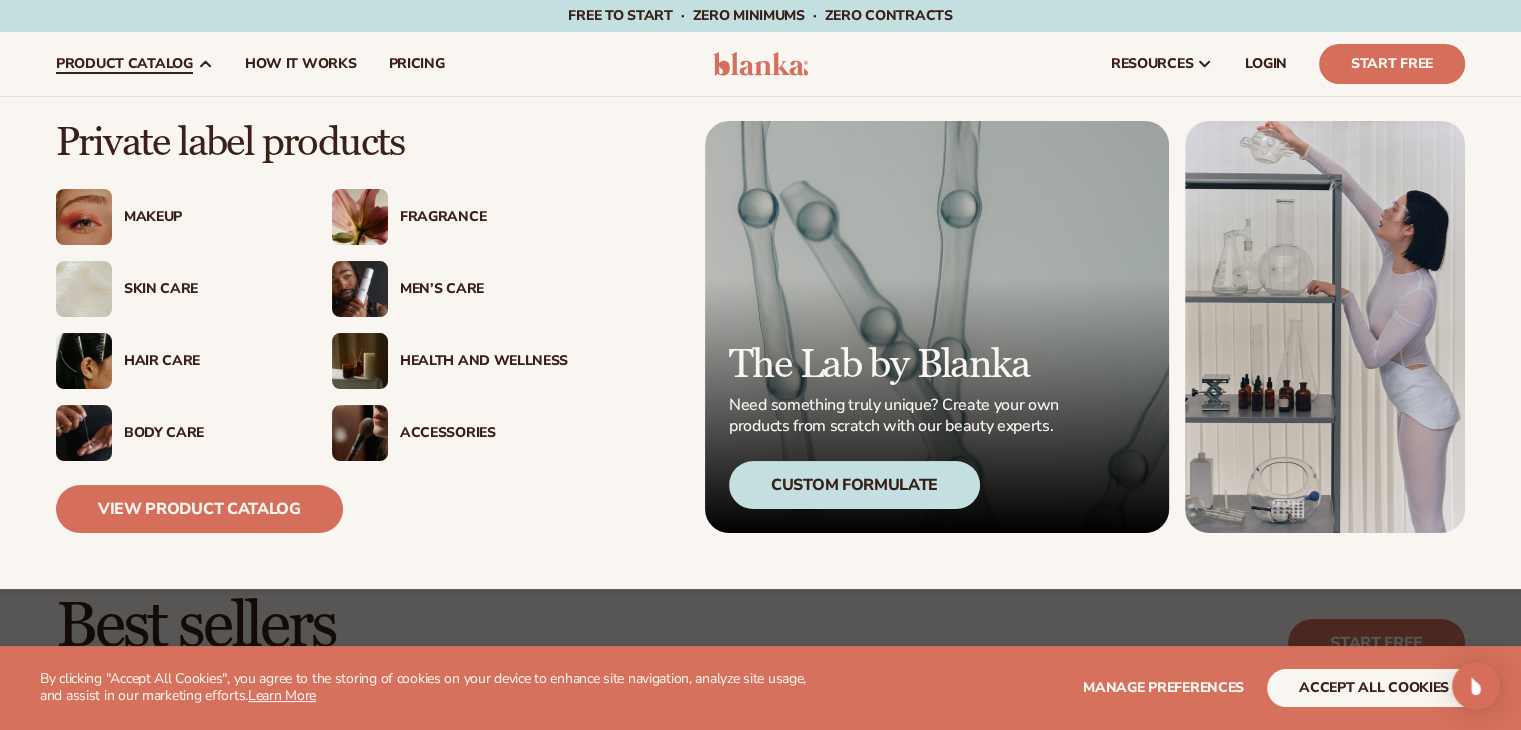 drag, startPoint x: 307, startPoint y: 121, endPoint x: 190, endPoint y: 62, distance: 131.03435 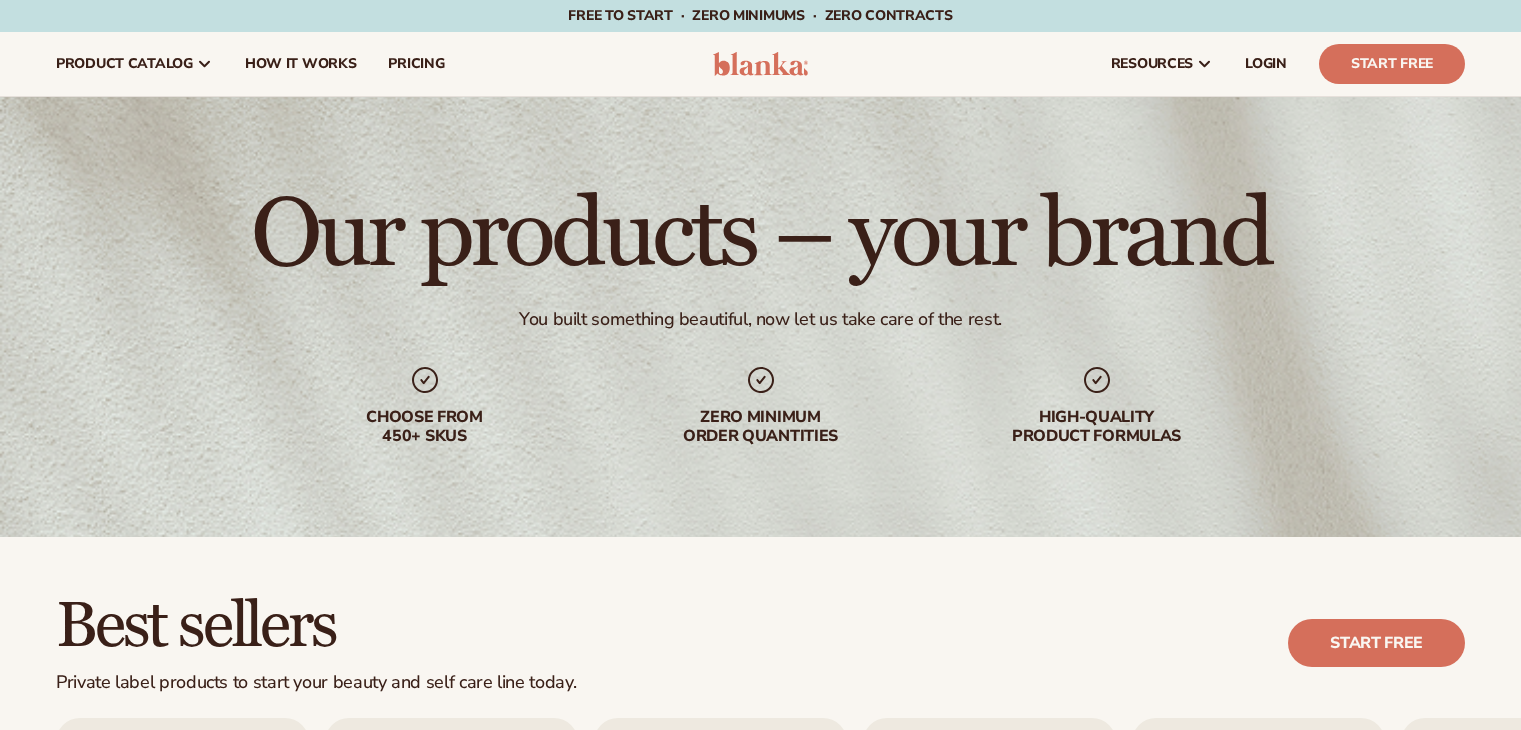 scroll, scrollTop: 0, scrollLeft: 0, axis: both 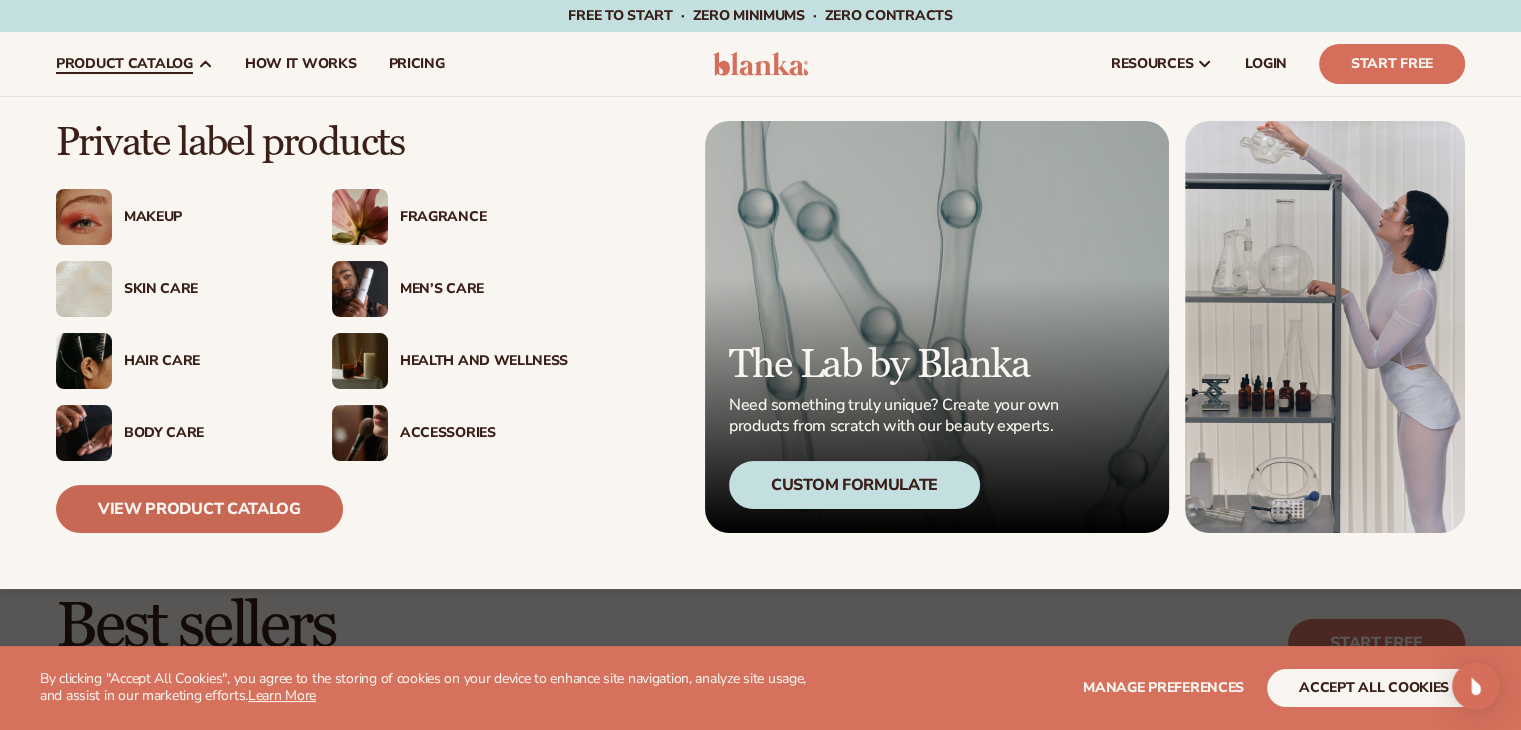 click on "View Product Catalog" at bounding box center [199, 509] 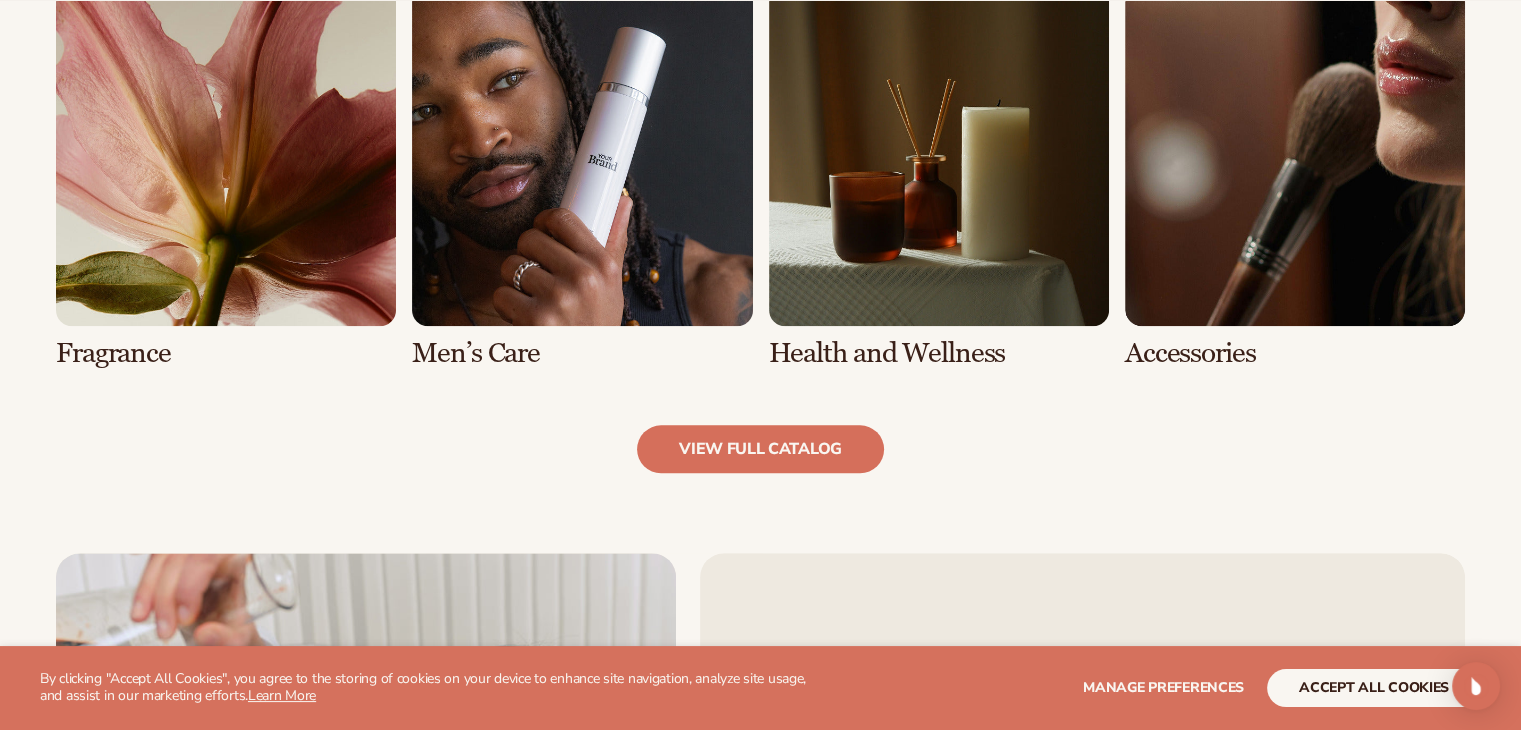 scroll, scrollTop: 1938, scrollLeft: 0, axis: vertical 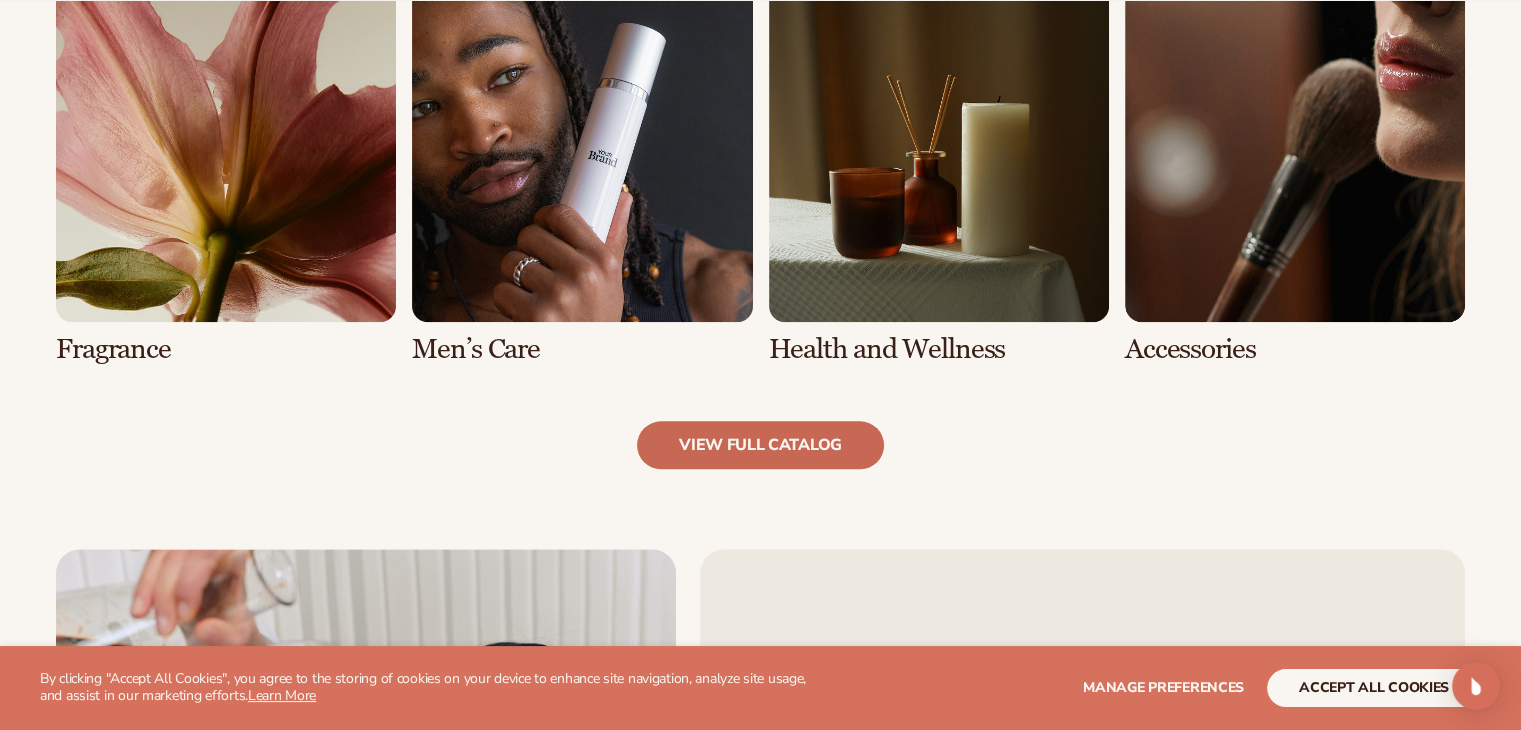 click on "view full catalog" at bounding box center [760, 445] 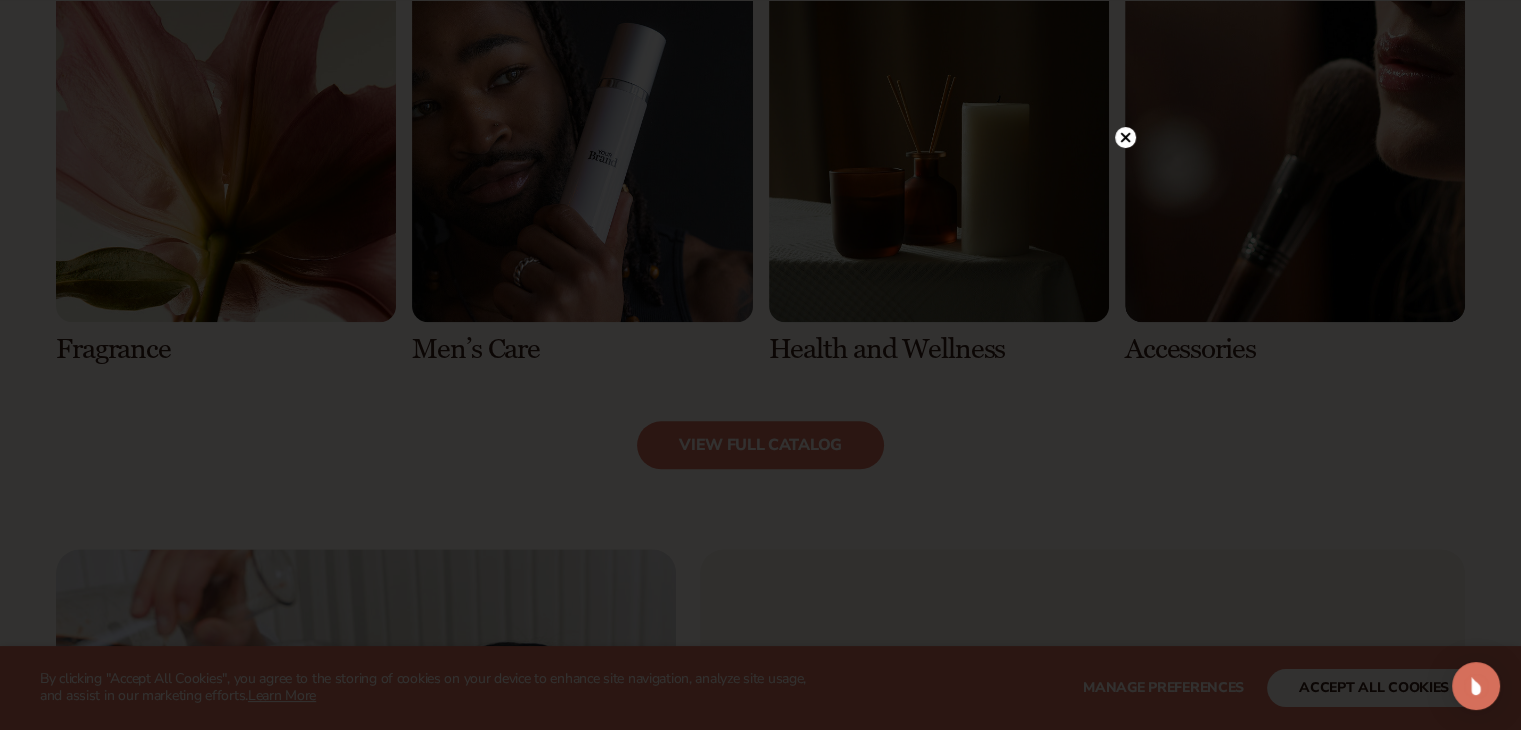 click 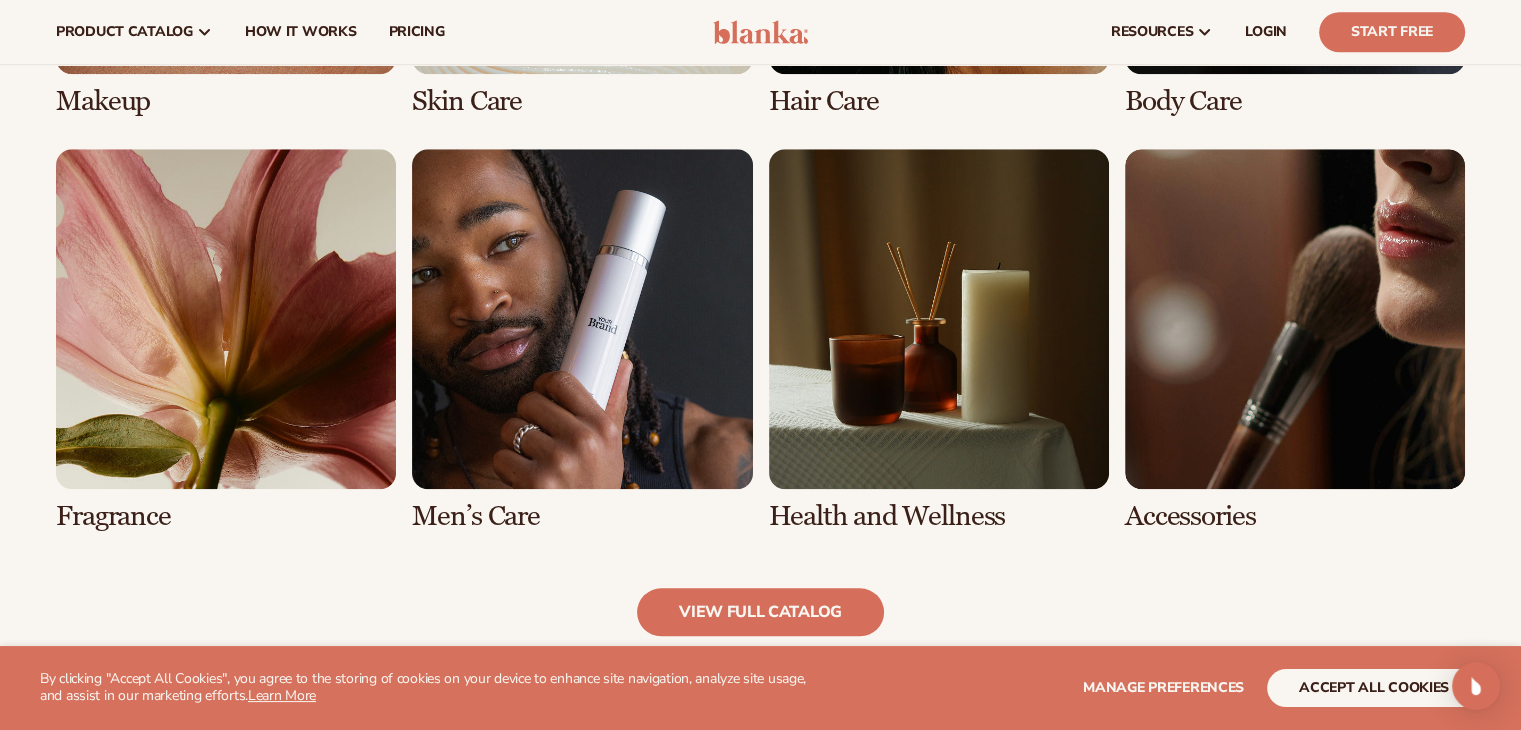scroll, scrollTop: 1732, scrollLeft: 0, axis: vertical 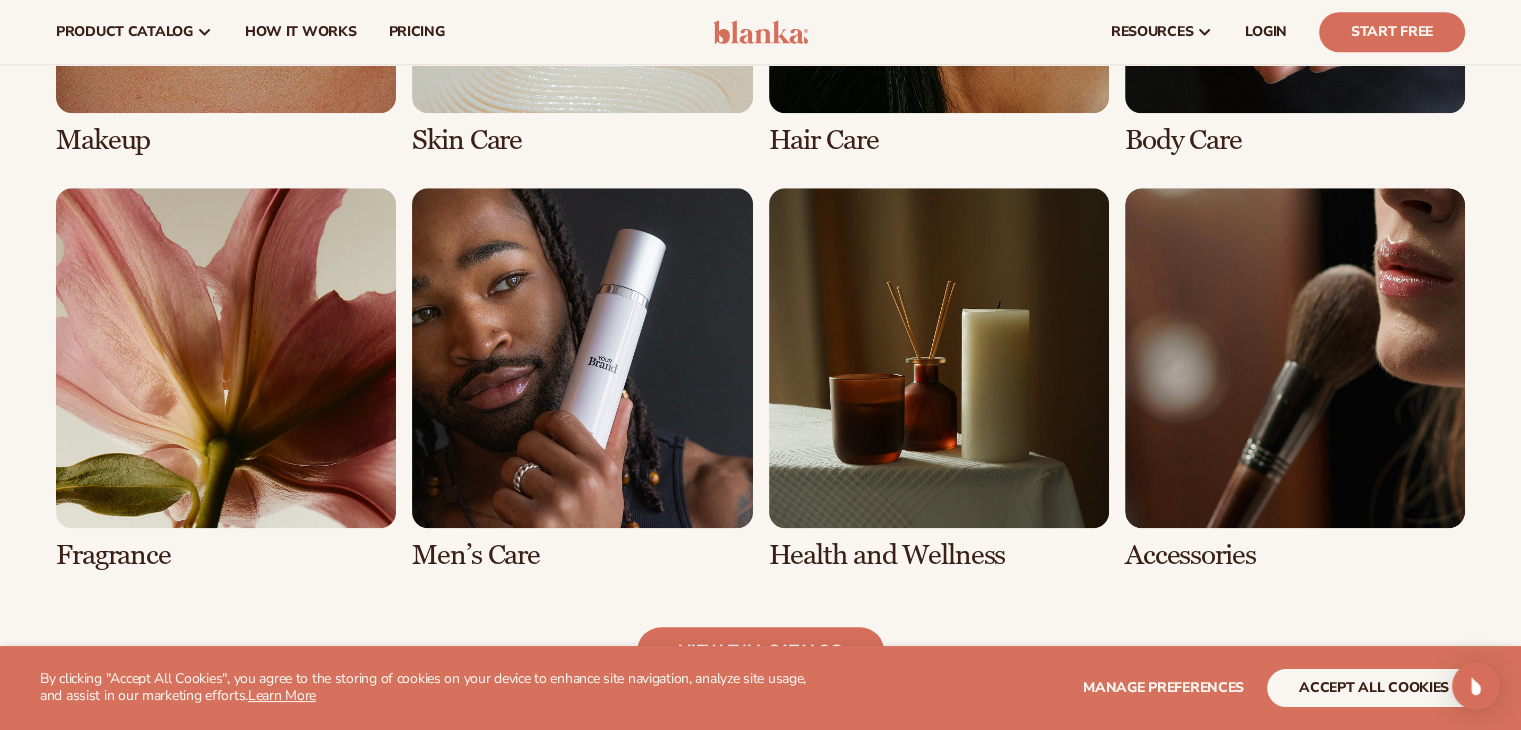 click at bounding box center (582, 379) 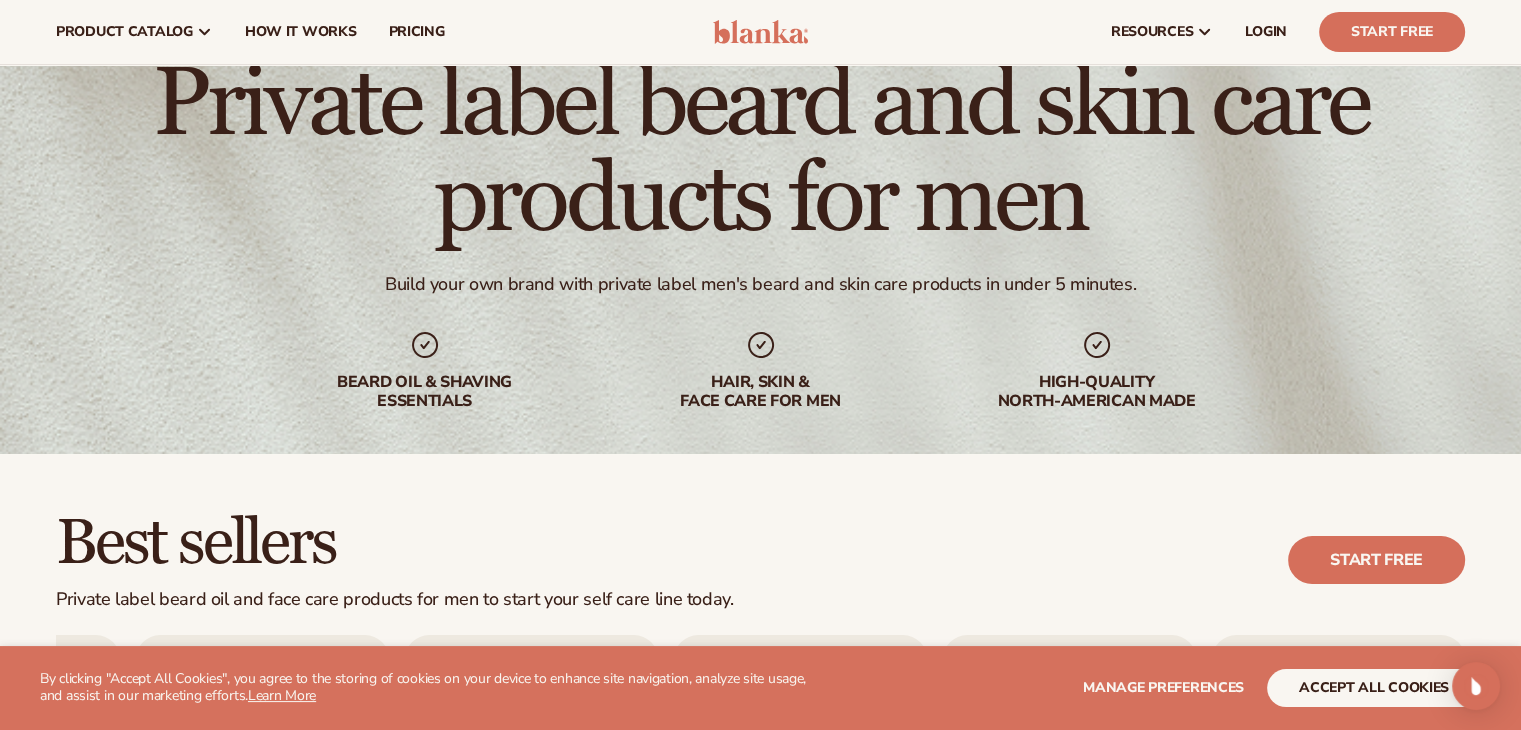 scroll, scrollTop: 75, scrollLeft: 0, axis: vertical 